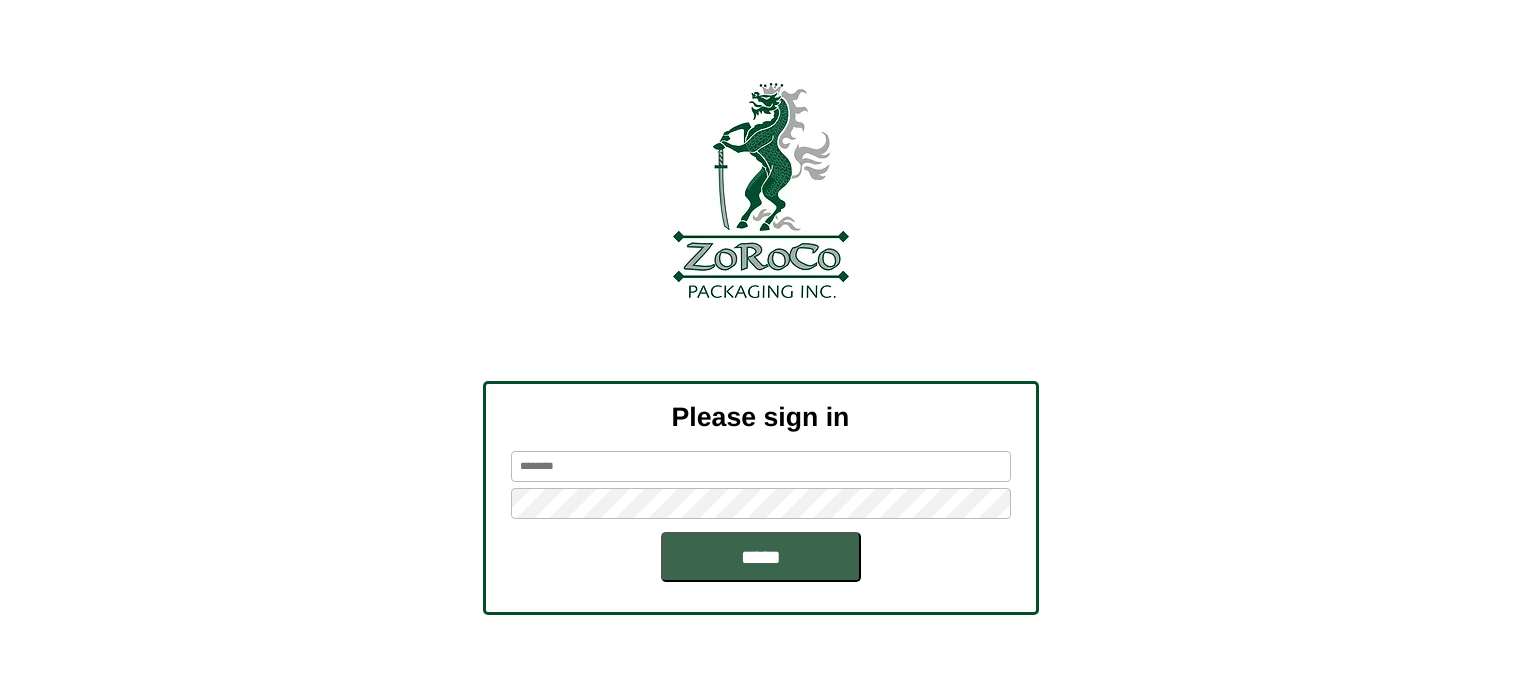 scroll, scrollTop: 0, scrollLeft: 0, axis: both 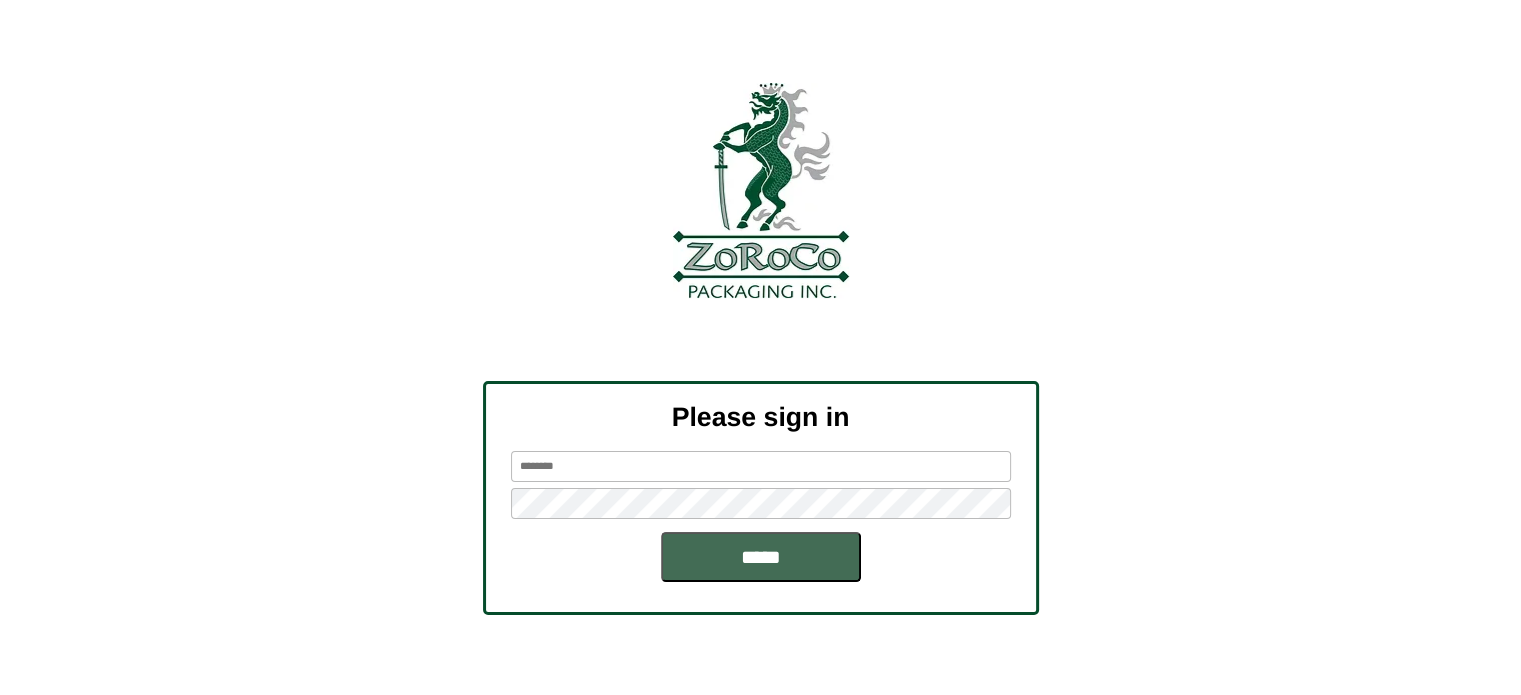 type on "********" 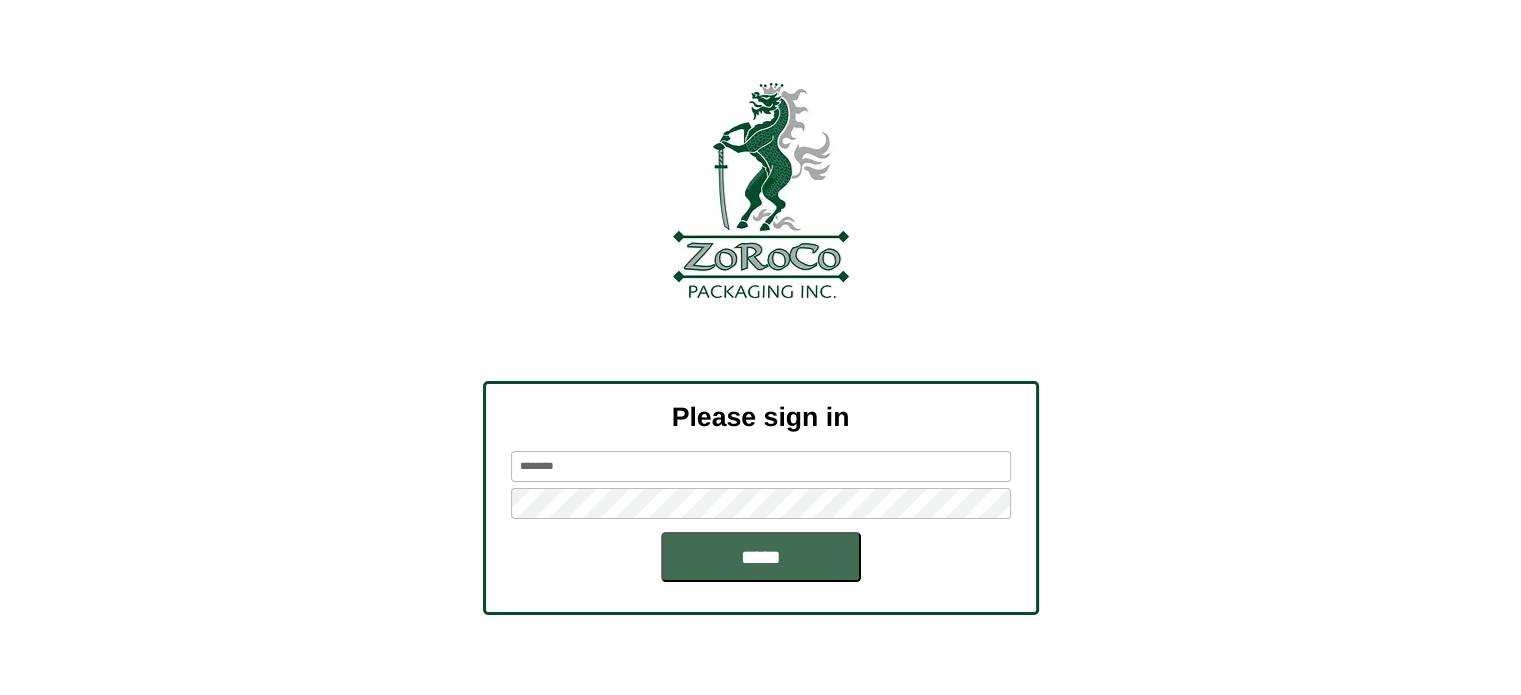 click on "*****" at bounding box center [761, 557] 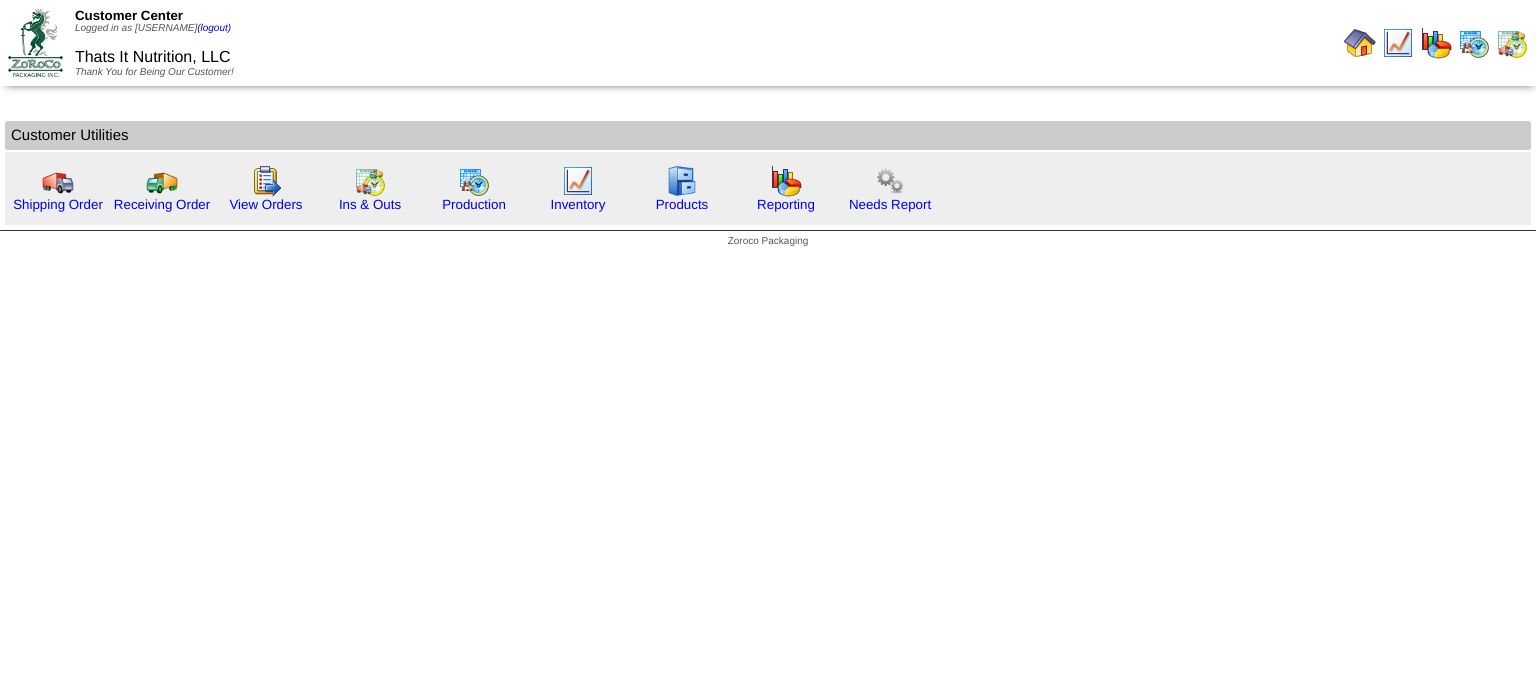 scroll, scrollTop: 0, scrollLeft: 0, axis: both 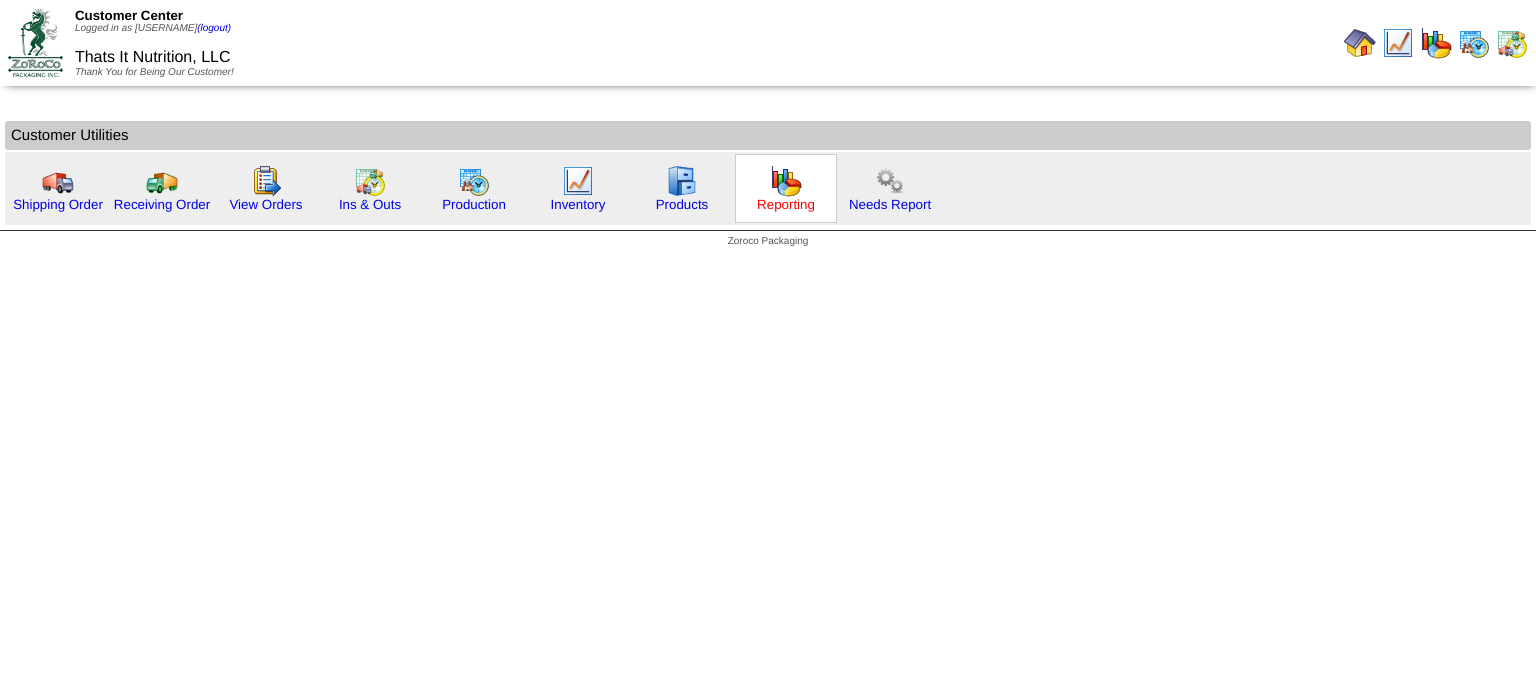 click on "Reporting" at bounding box center (786, 204) 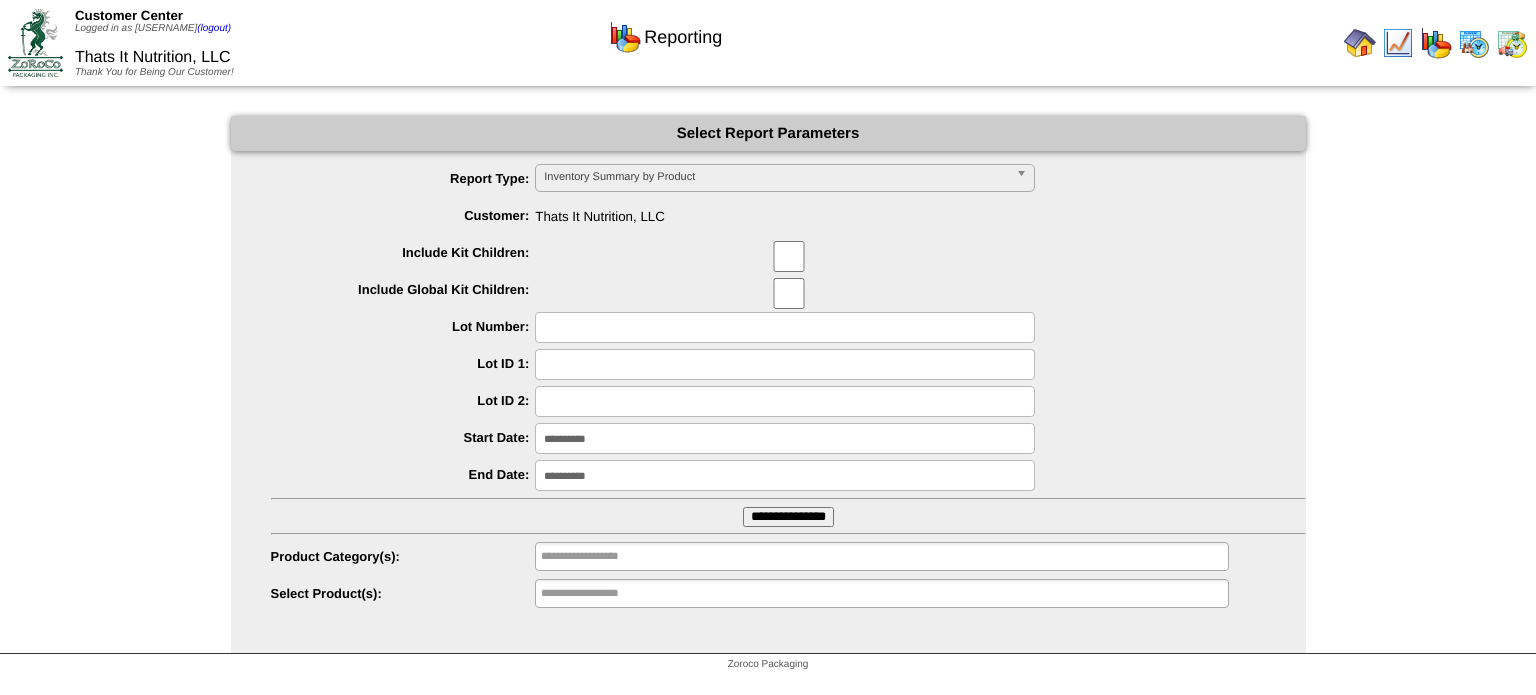 scroll, scrollTop: 0, scrollLeft: 0, axis: both 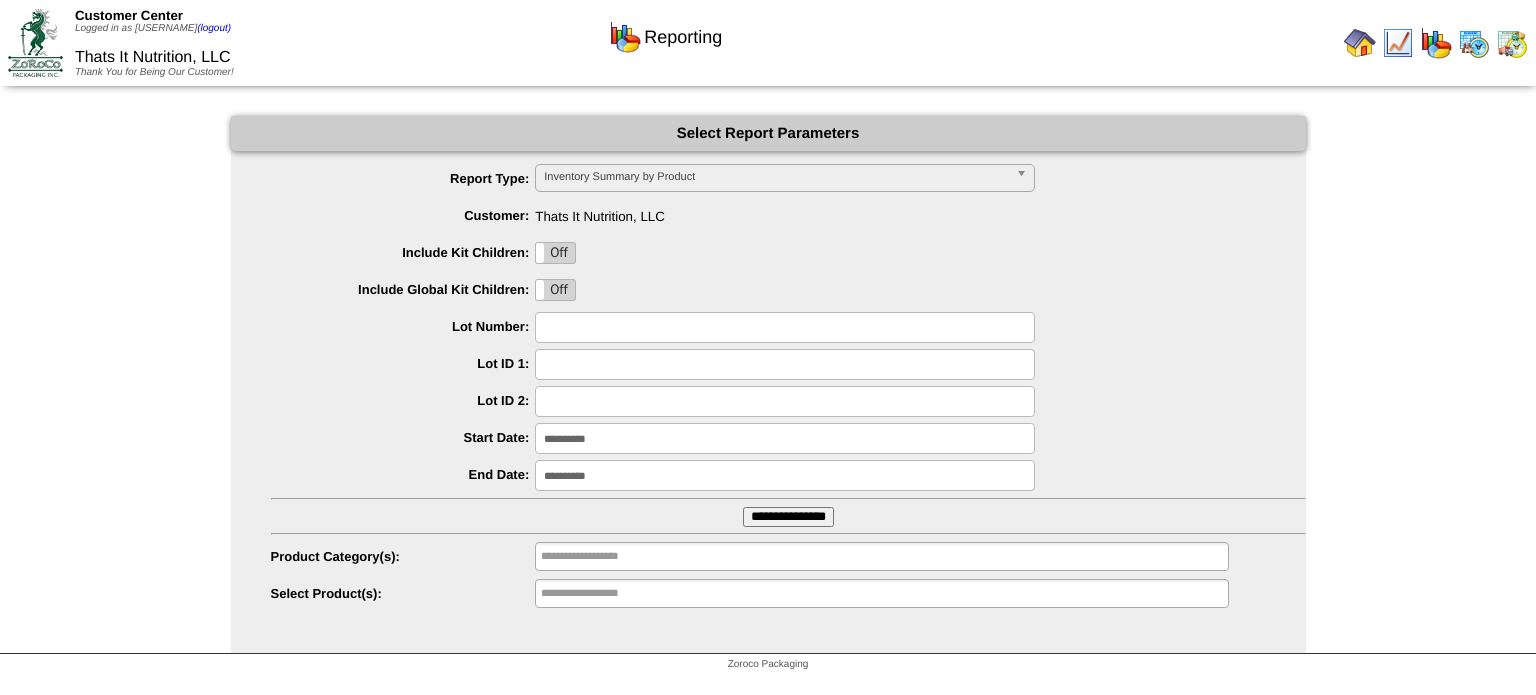 click on "**********" at bounding box center [788, 517] 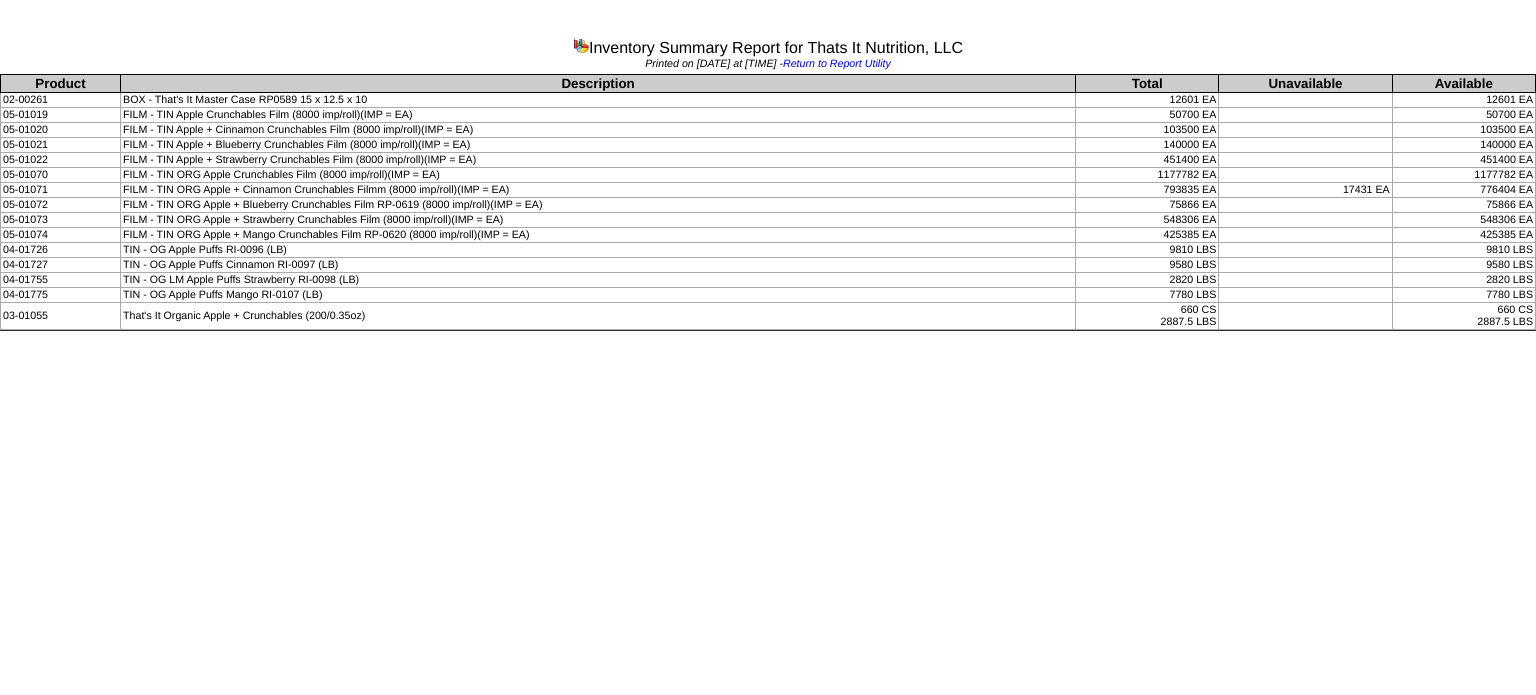 scroll, scrollTop: 0, scrollLeft: 0, axis: both 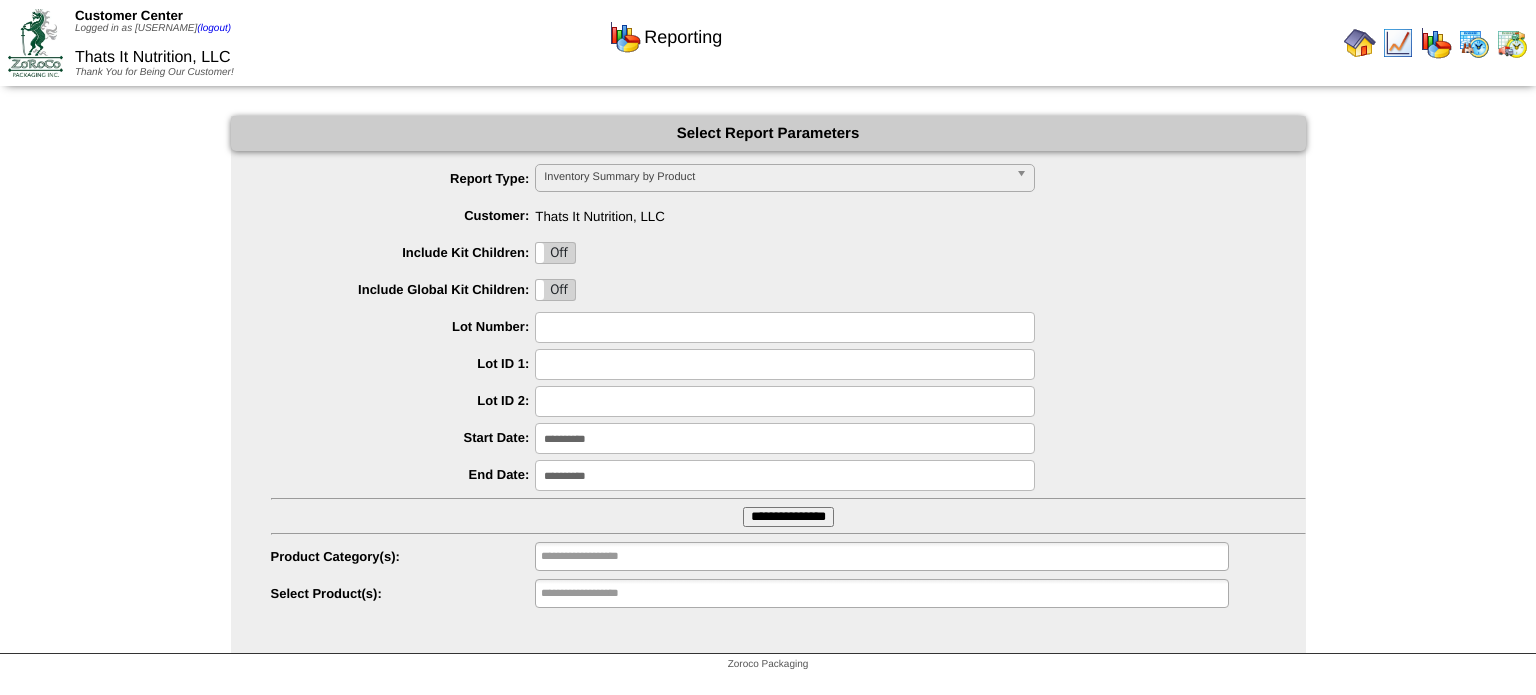 click at bounding box center [35, 42] 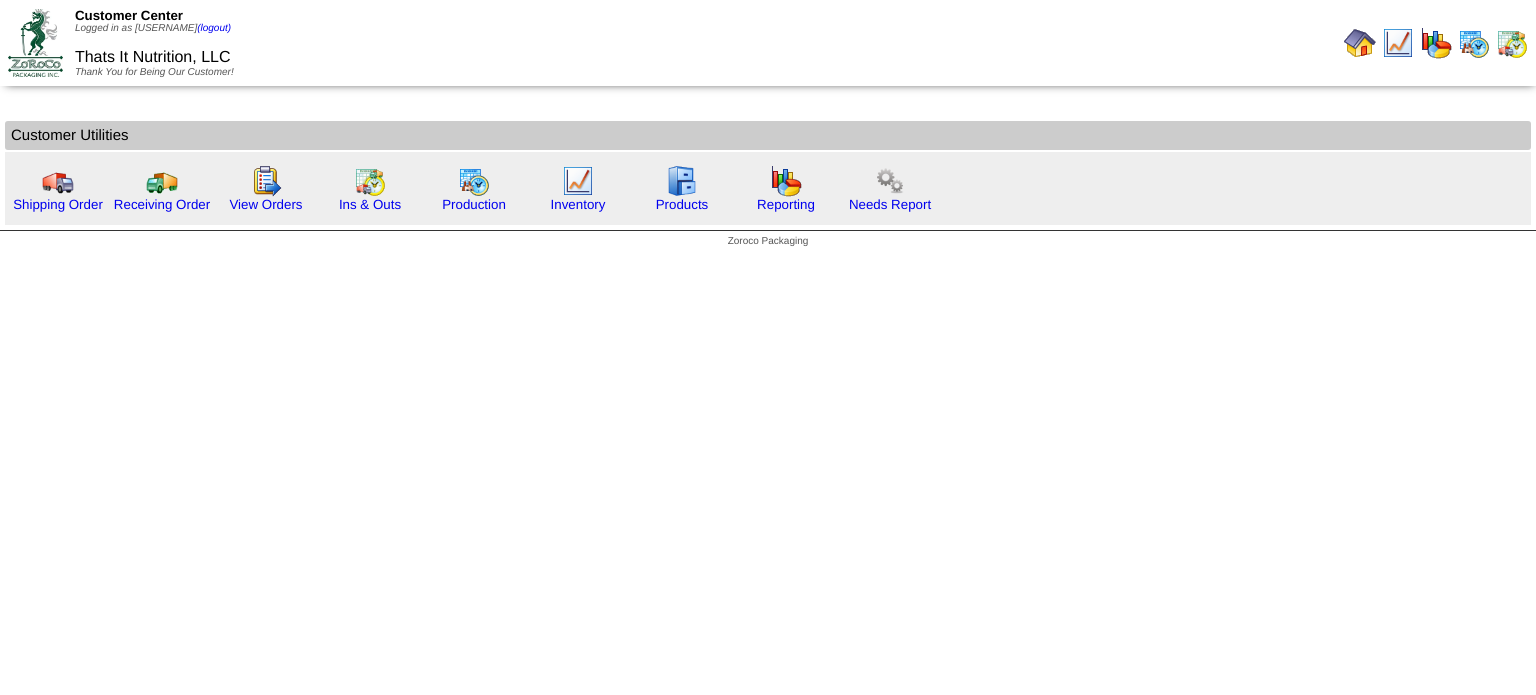 scroll, scrollTop: 0, scrollLeft: 0, axis: both 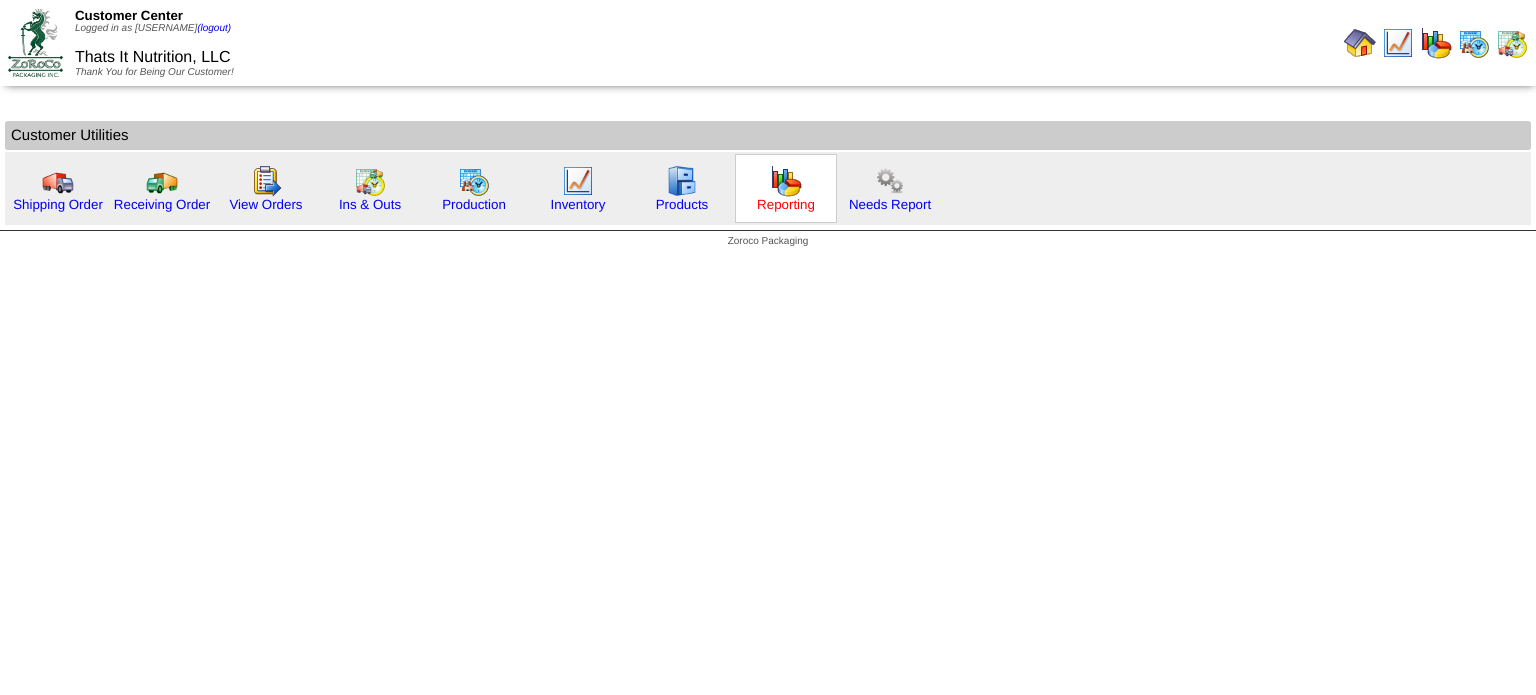 click on "Reporting" at bounding box center [786, 204] 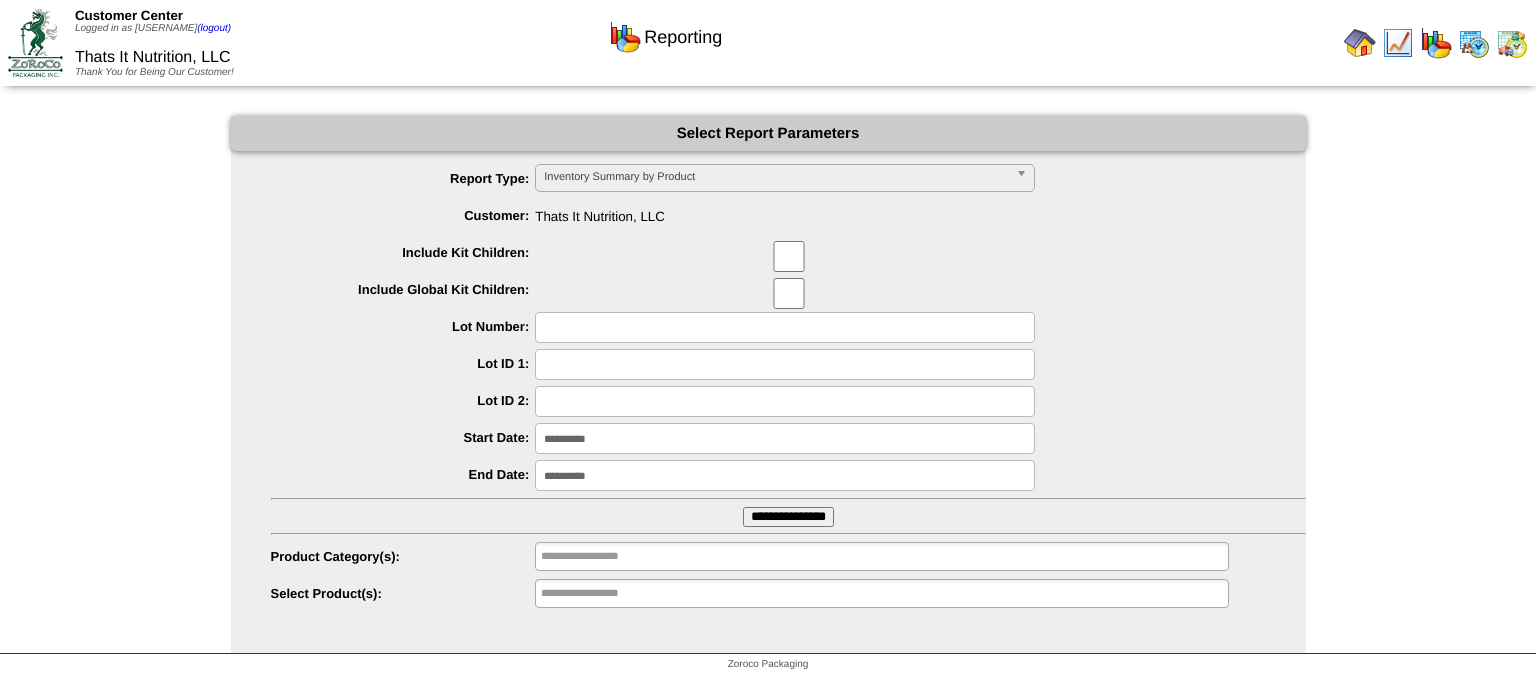 scroll, scrollTop: 0, scrollLeft: 0, axis: both 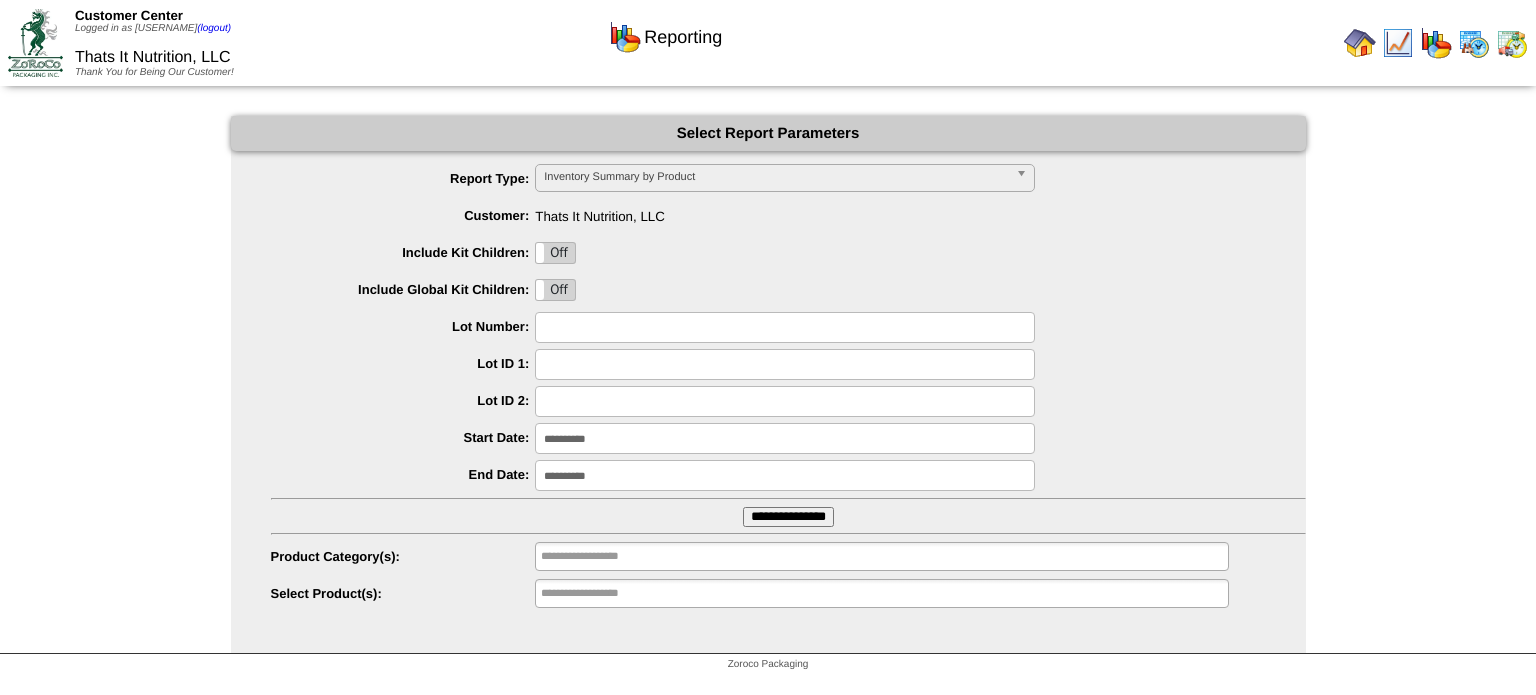 click on "**********" at bounding box center (788, 517) 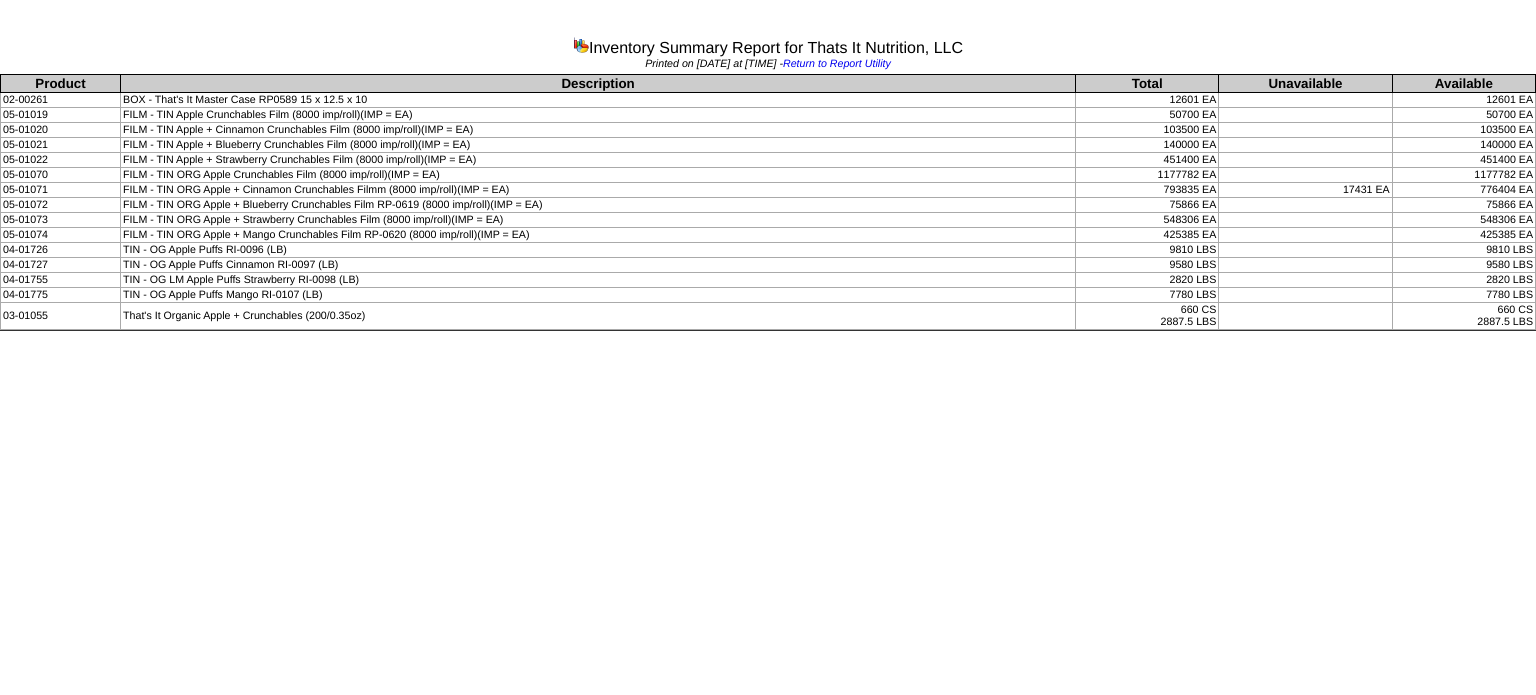 scroll, scrollTop: 0, scrollLeft: 0, axis: both 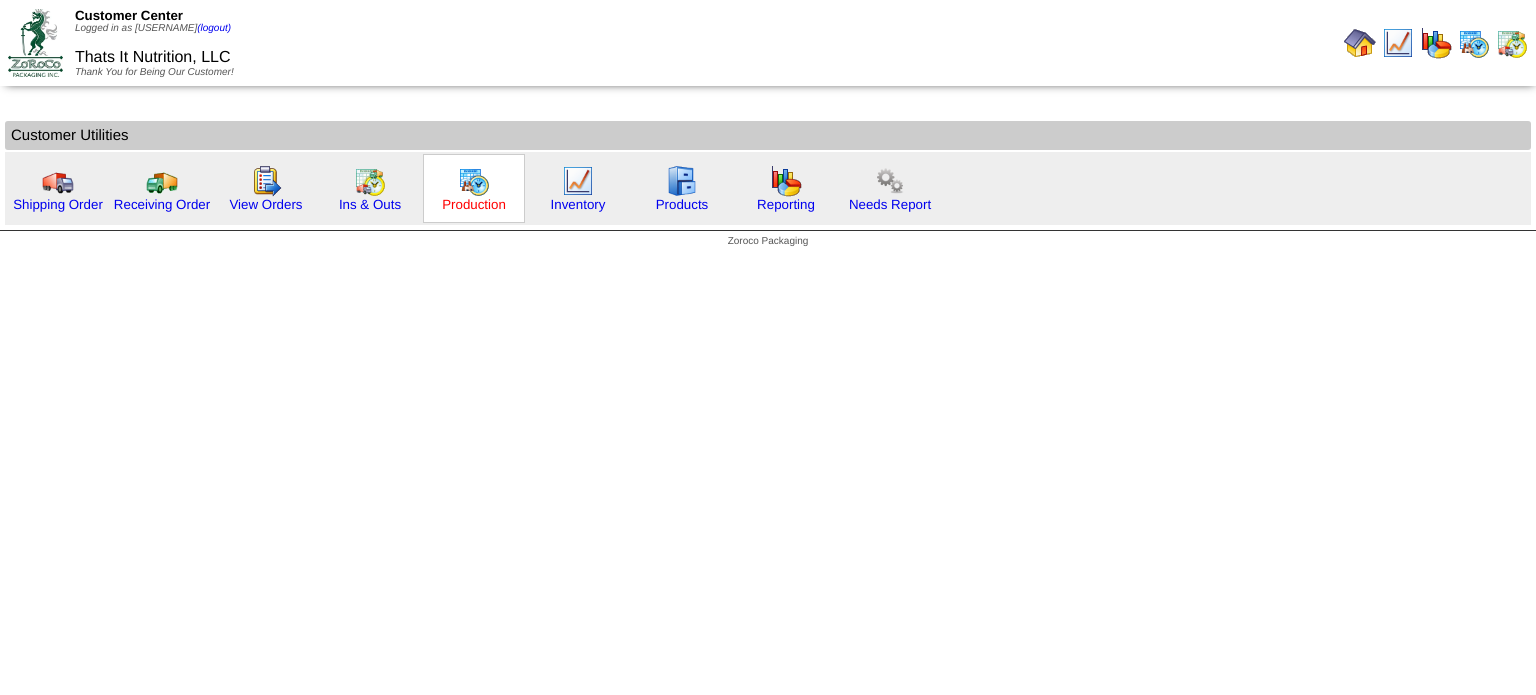 click on "Production" at bounding box center [474, 204] 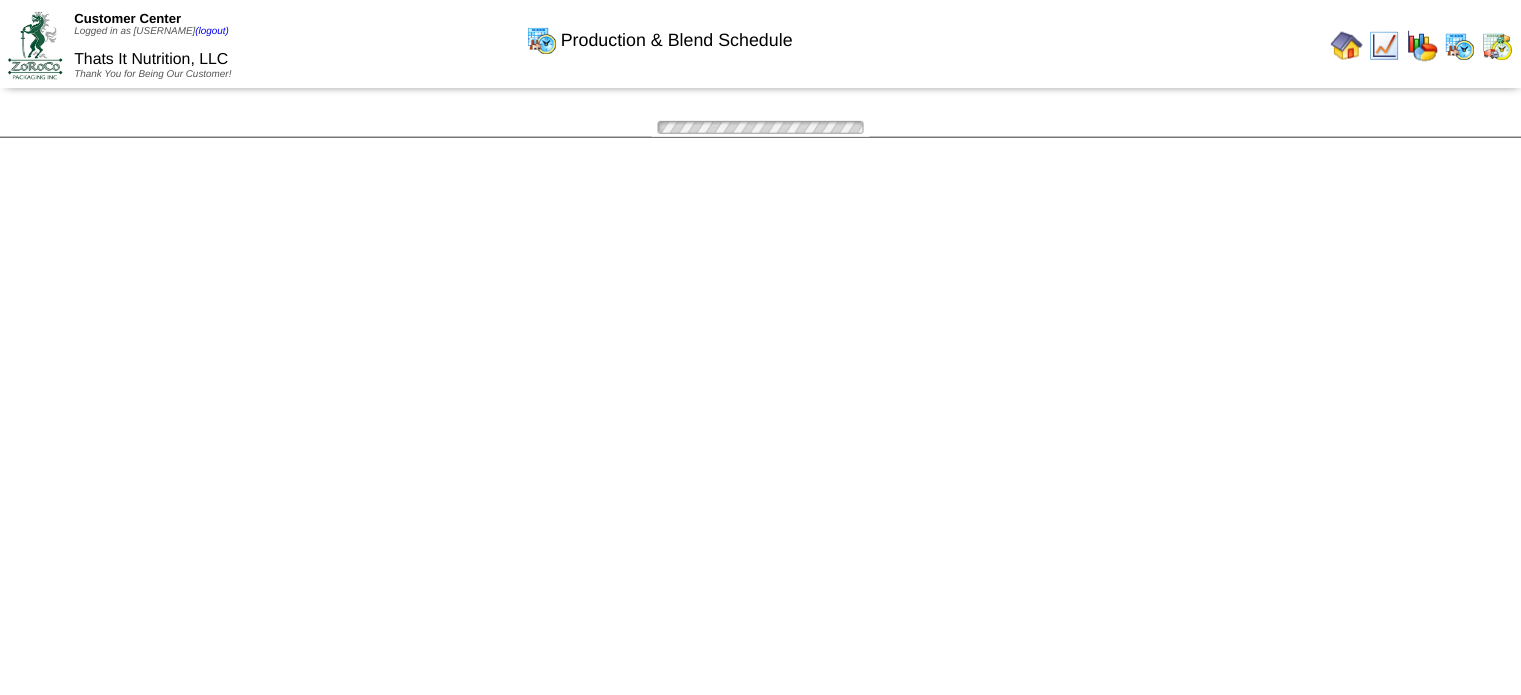 scroll, scrollTop: 0, scrollLeft: 0, axis: both 